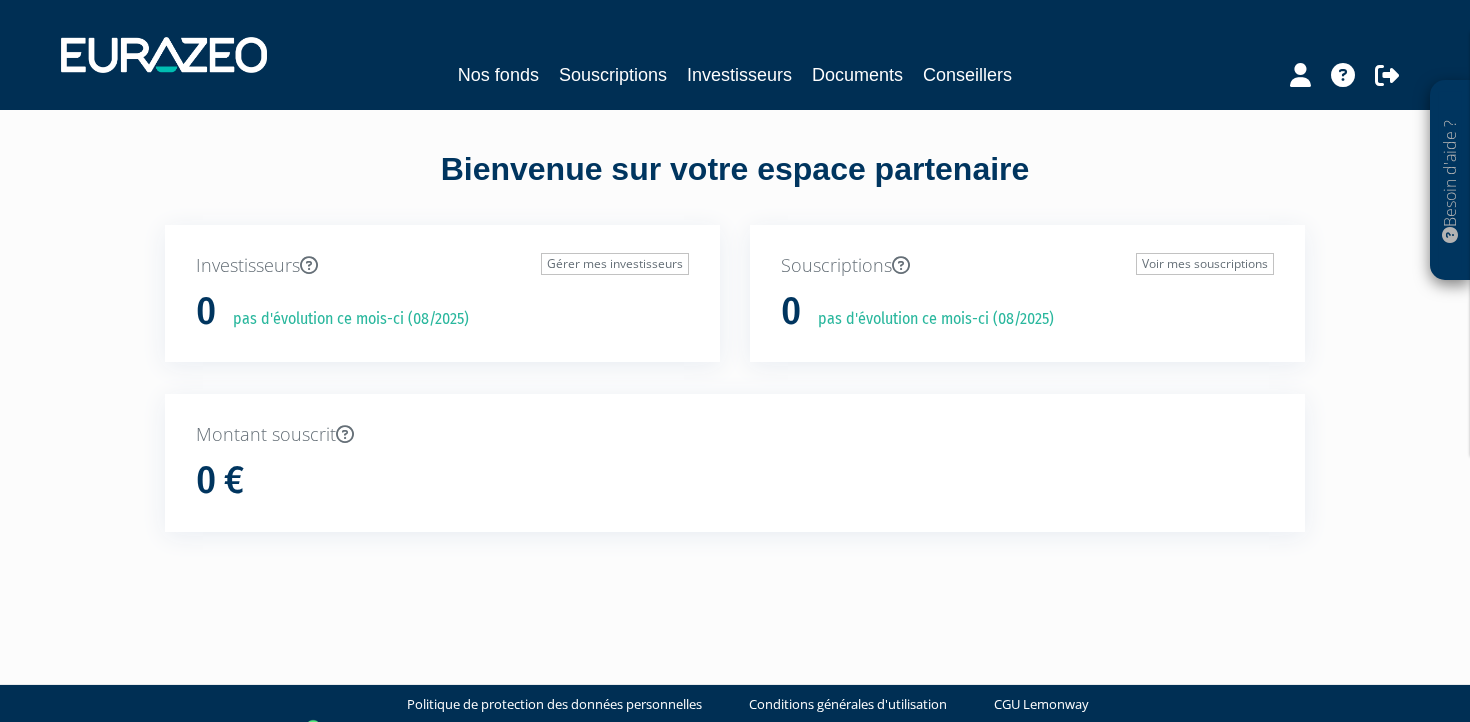 scroll, scrollTop: 0, scrollLeft: 0, axis: both 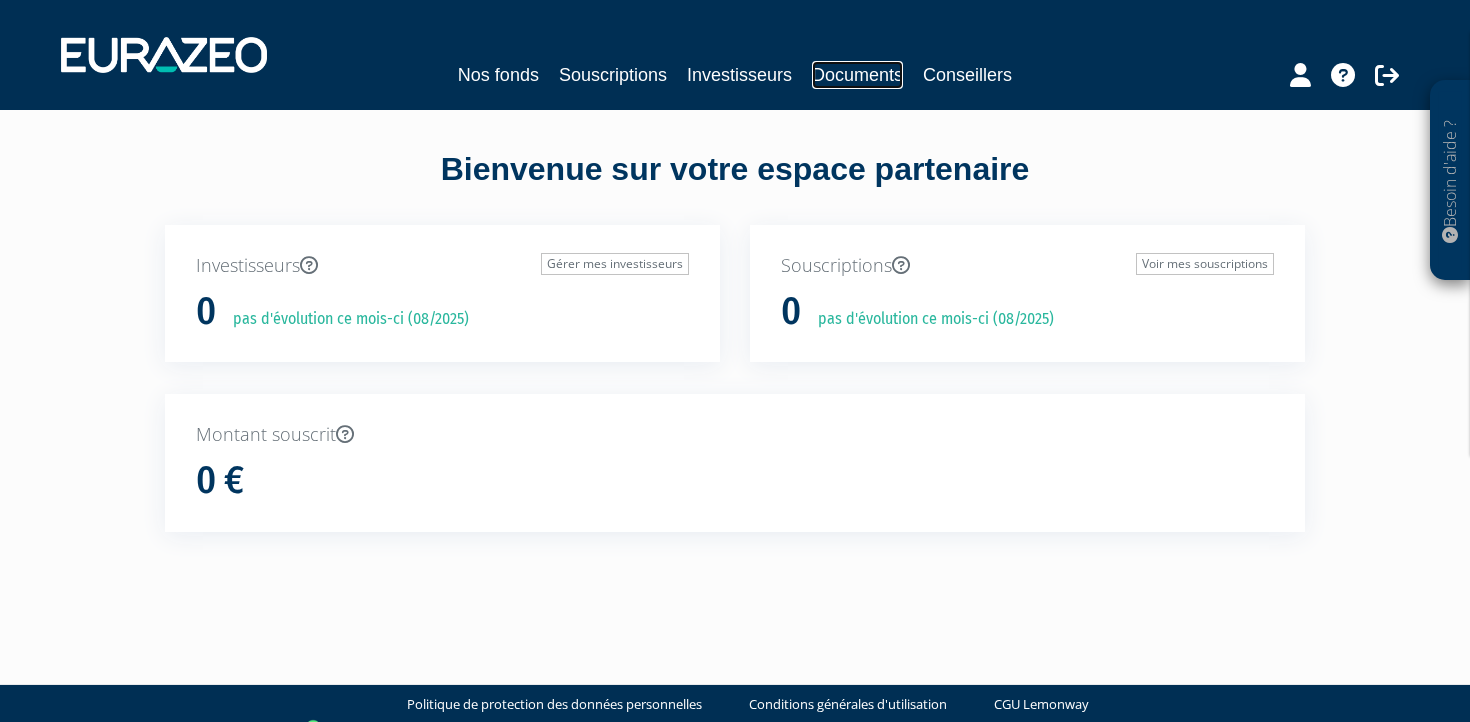 click on "Documents" at bounding box center (857, 75) 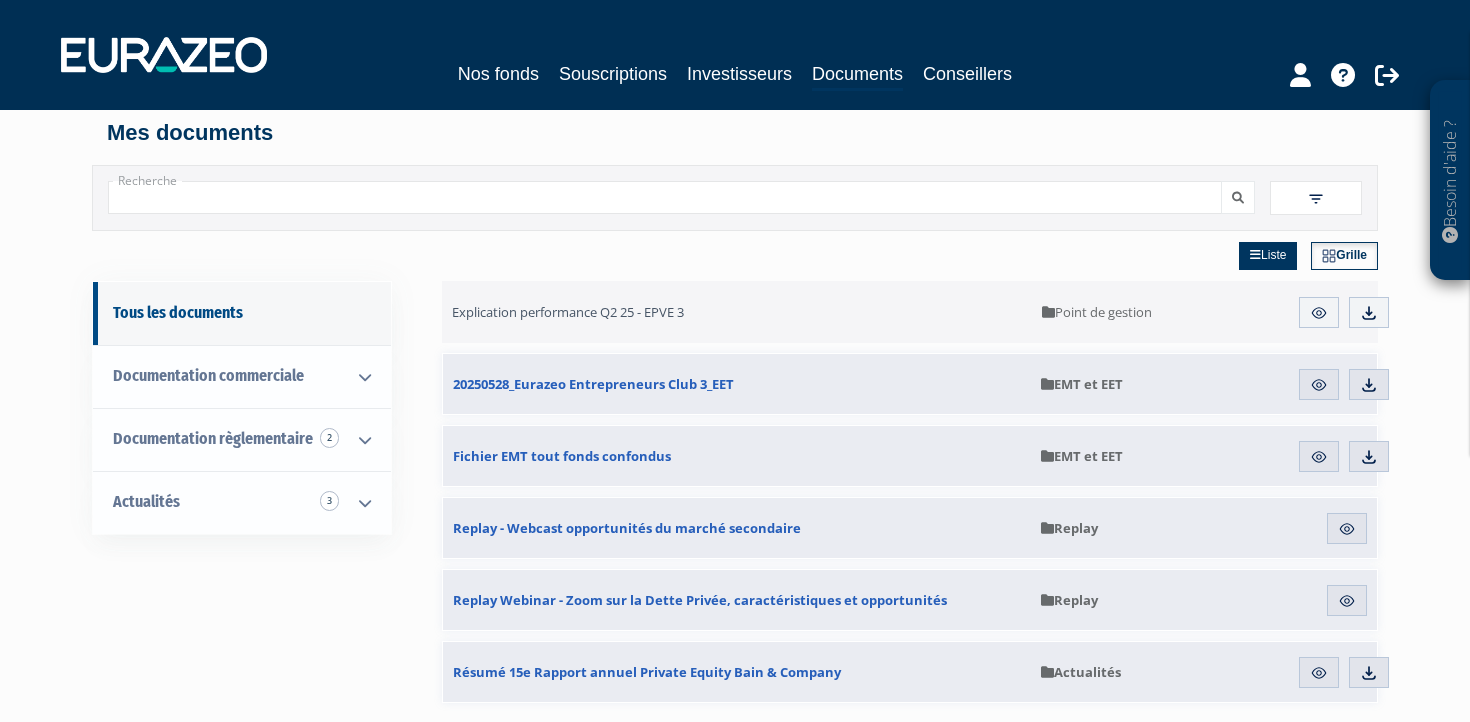 scroll, scrollTop: 0, scrollLeft: 0, axis: both 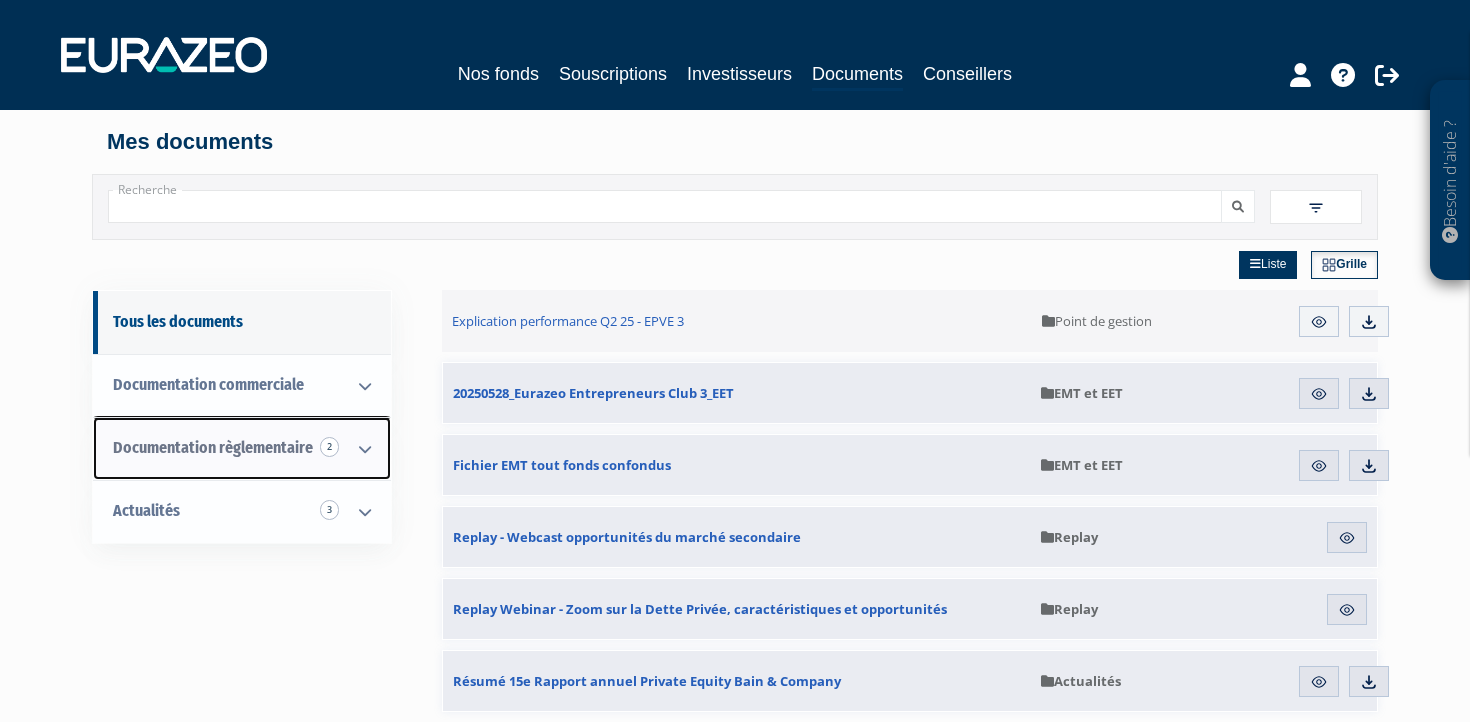 click on "Documentation règlementaire
2" at bounding box center (242, 448) 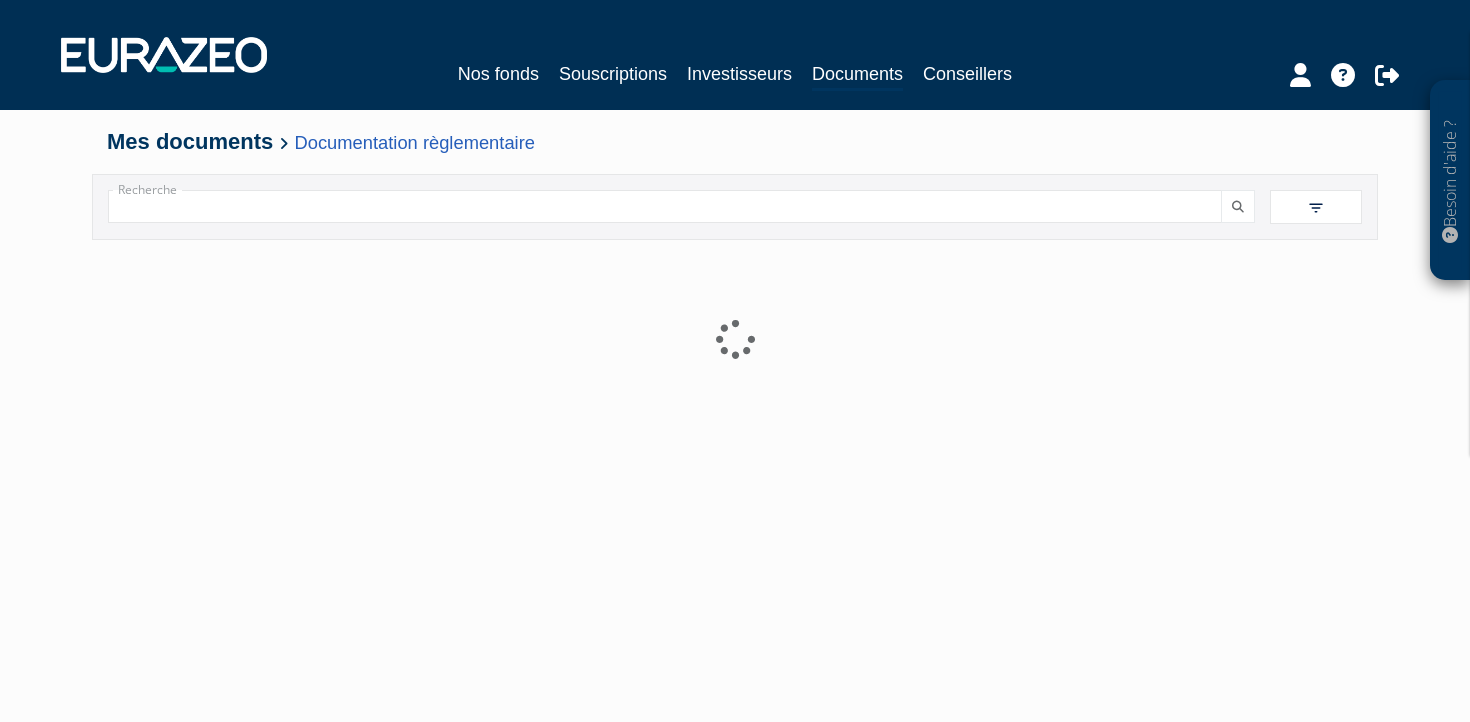 scroll, scrollTop: 0, scrollLeft: 0, axis: both 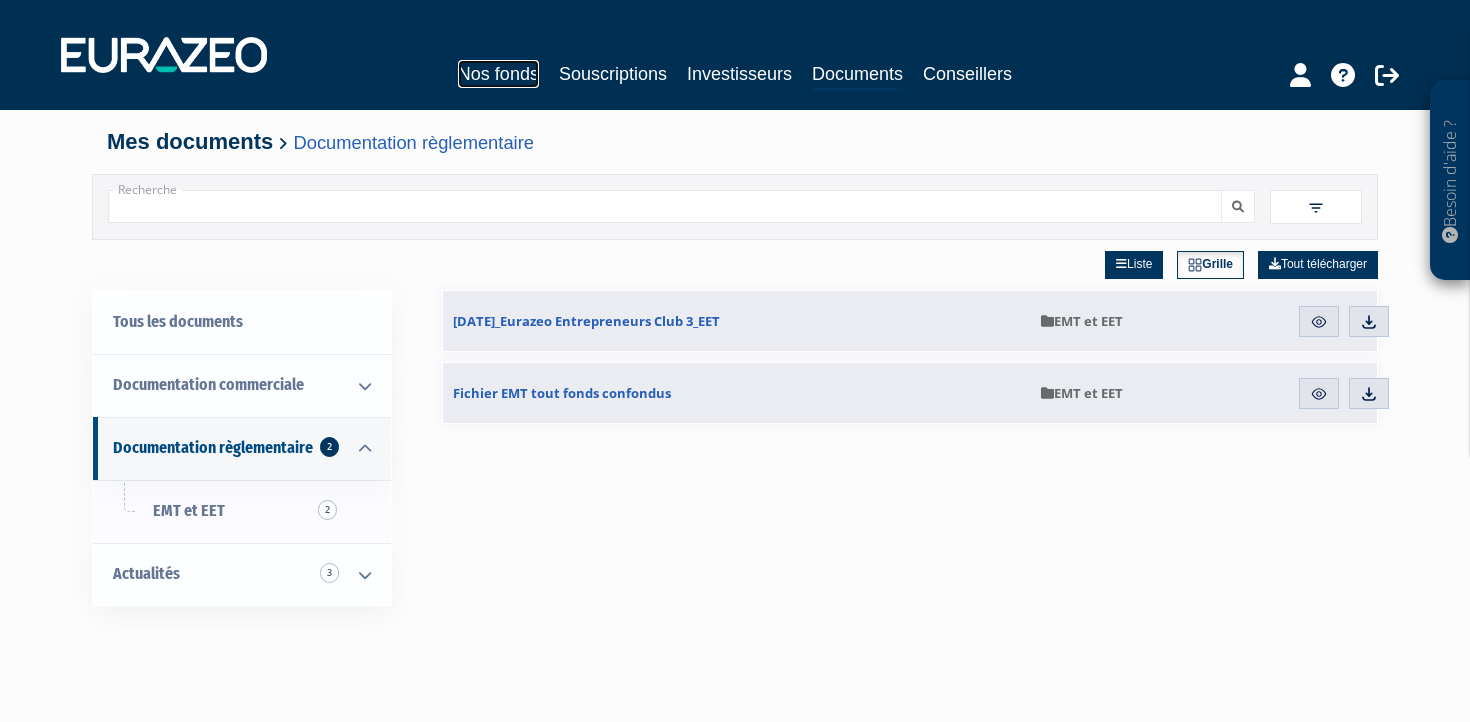 click on "Nos fonds" at bounding box center (498, 74) 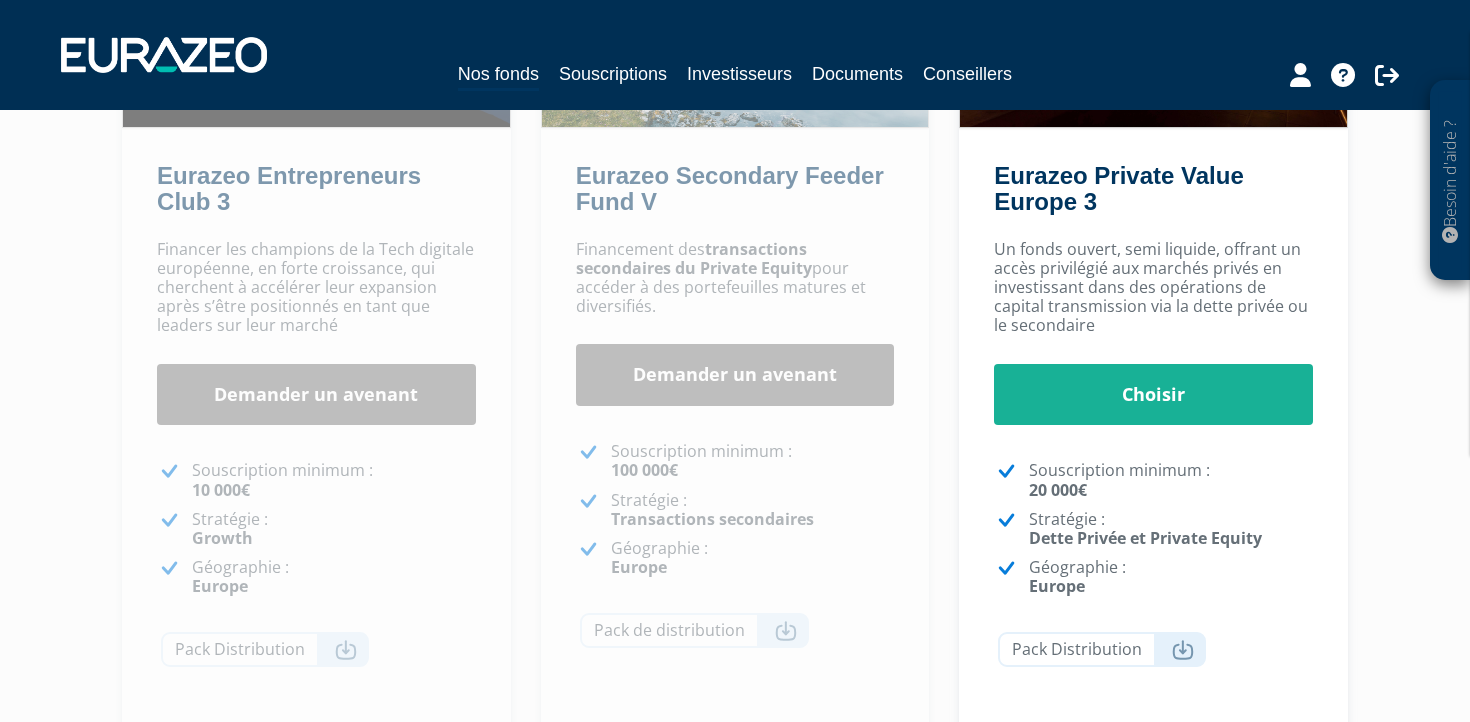 scroll, scrollTop: 521, scrollLeft: 0, axis: vertical 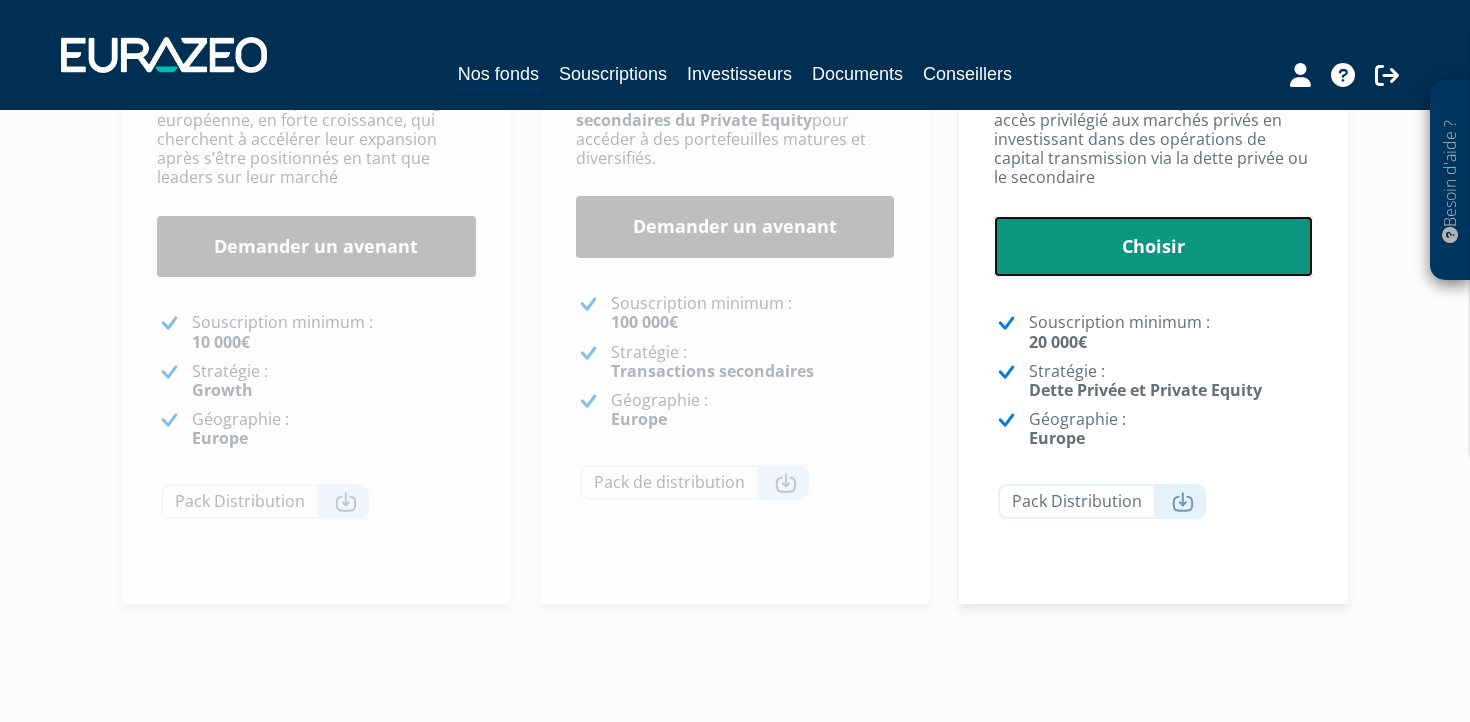 click on "Choisir" at bounding box center [1153, 247] 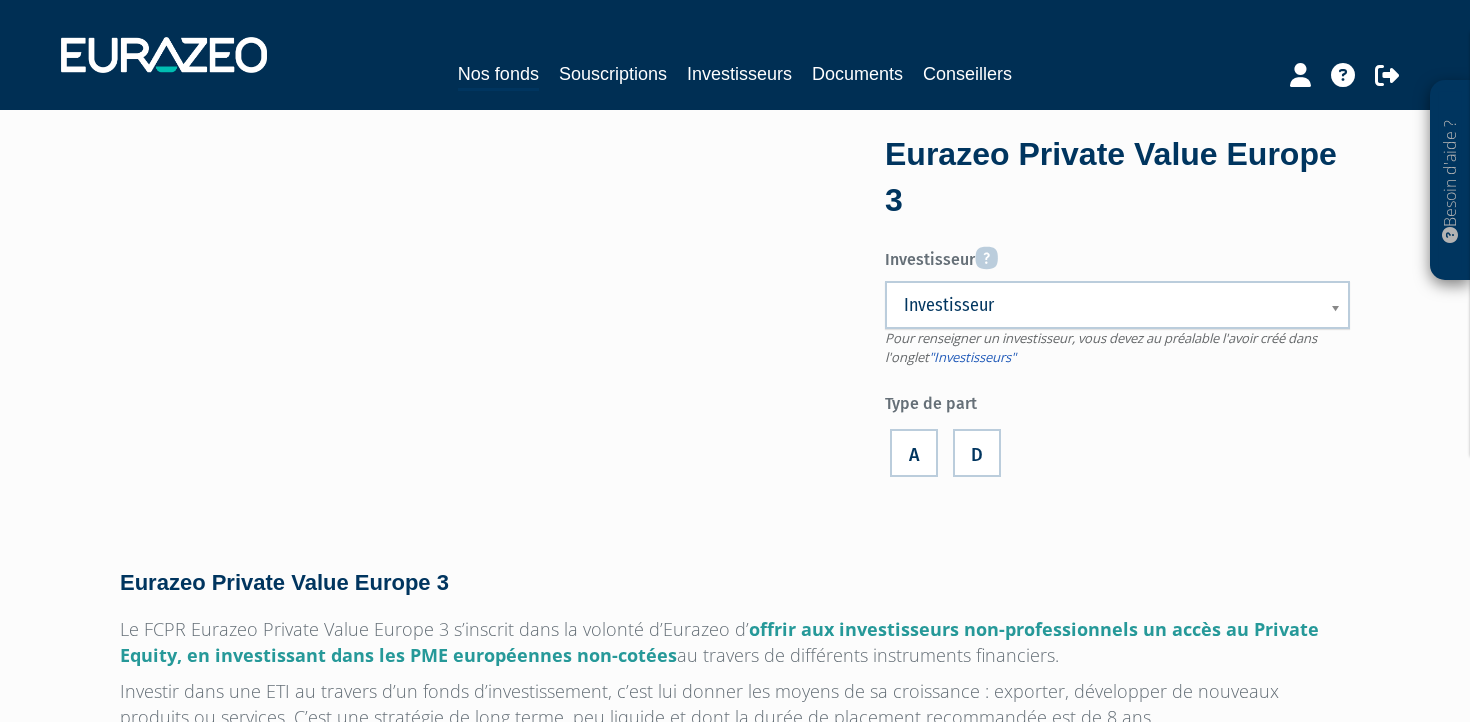 scroll, scrollTop: 0, scrollLeft: 0, axis: both 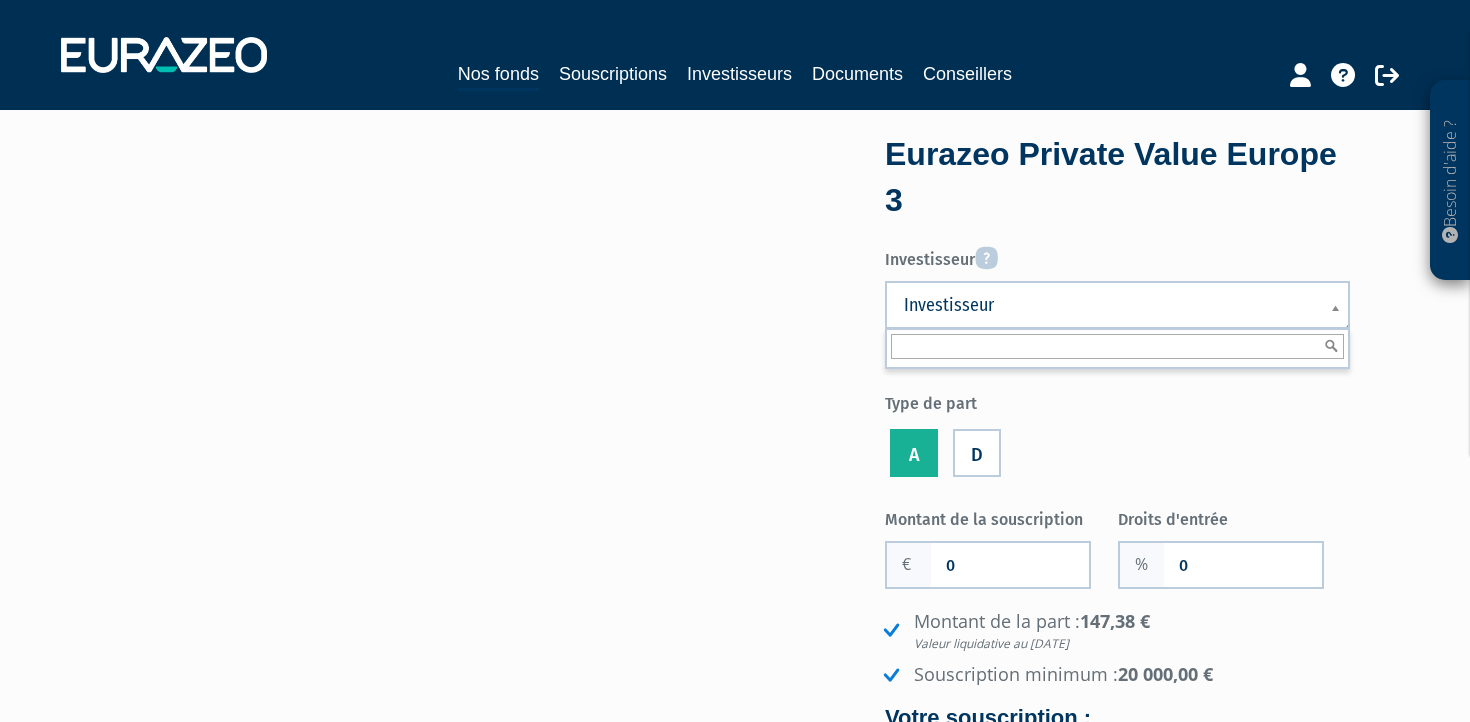 click on "Investisseur" at bounding box center [1104, 305] 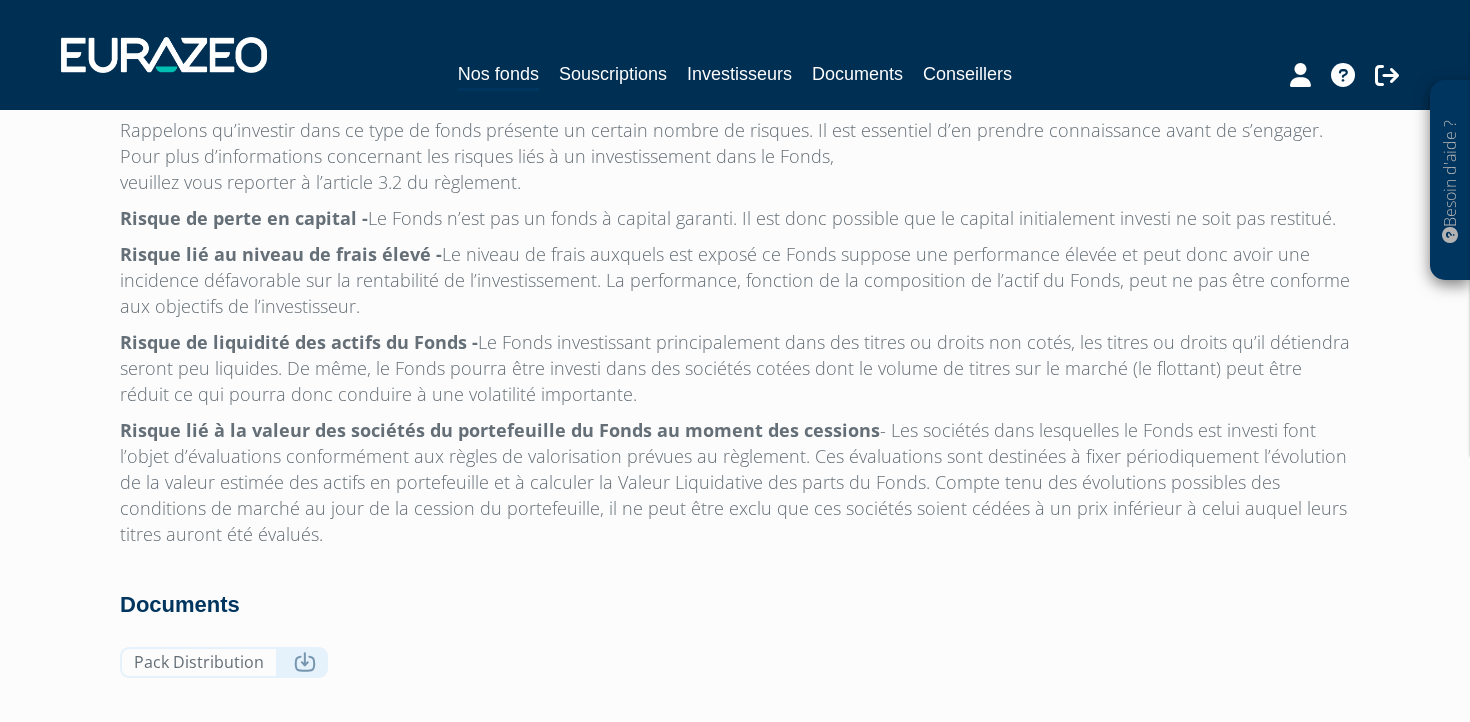 scroll, scrollTop: 6498, scrollLeft: 0, axis: vertical 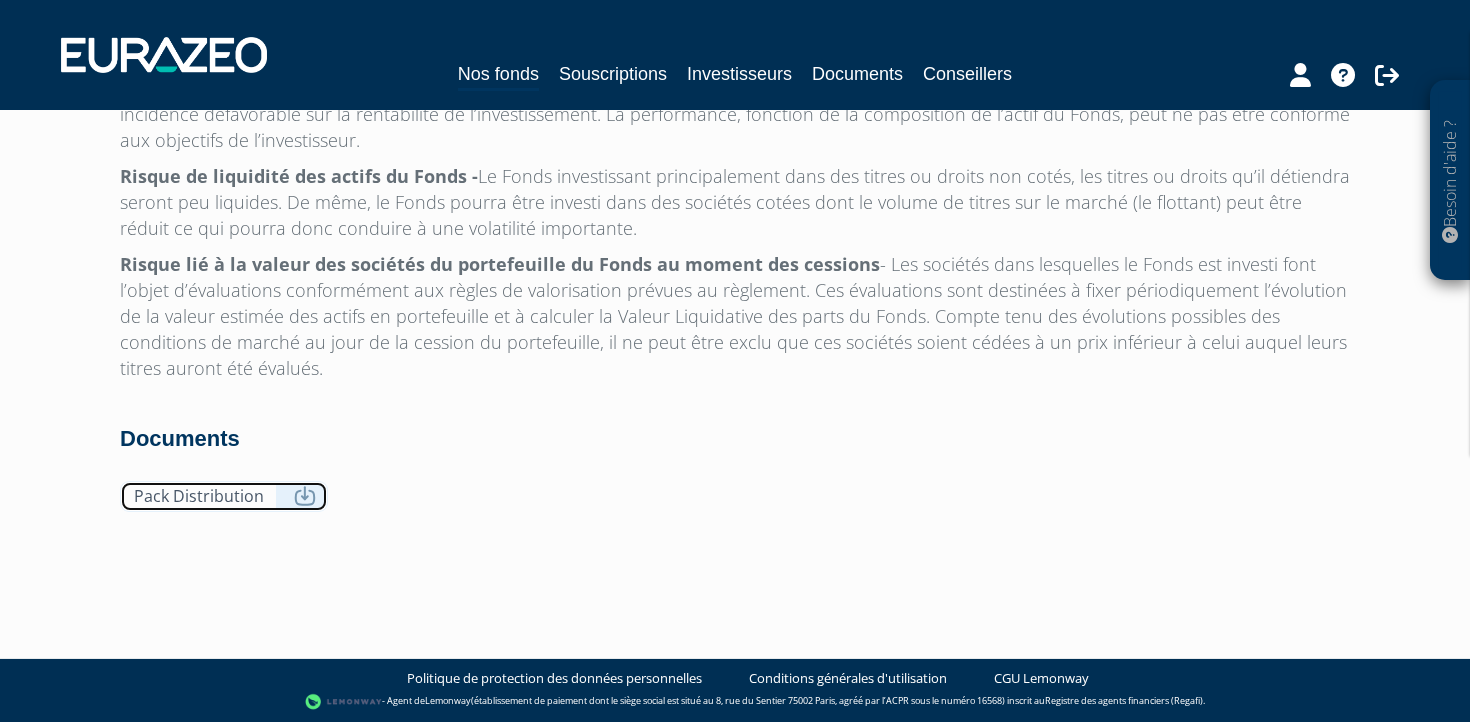 click on "Pack Distribution" at bounding box center [224, 496] 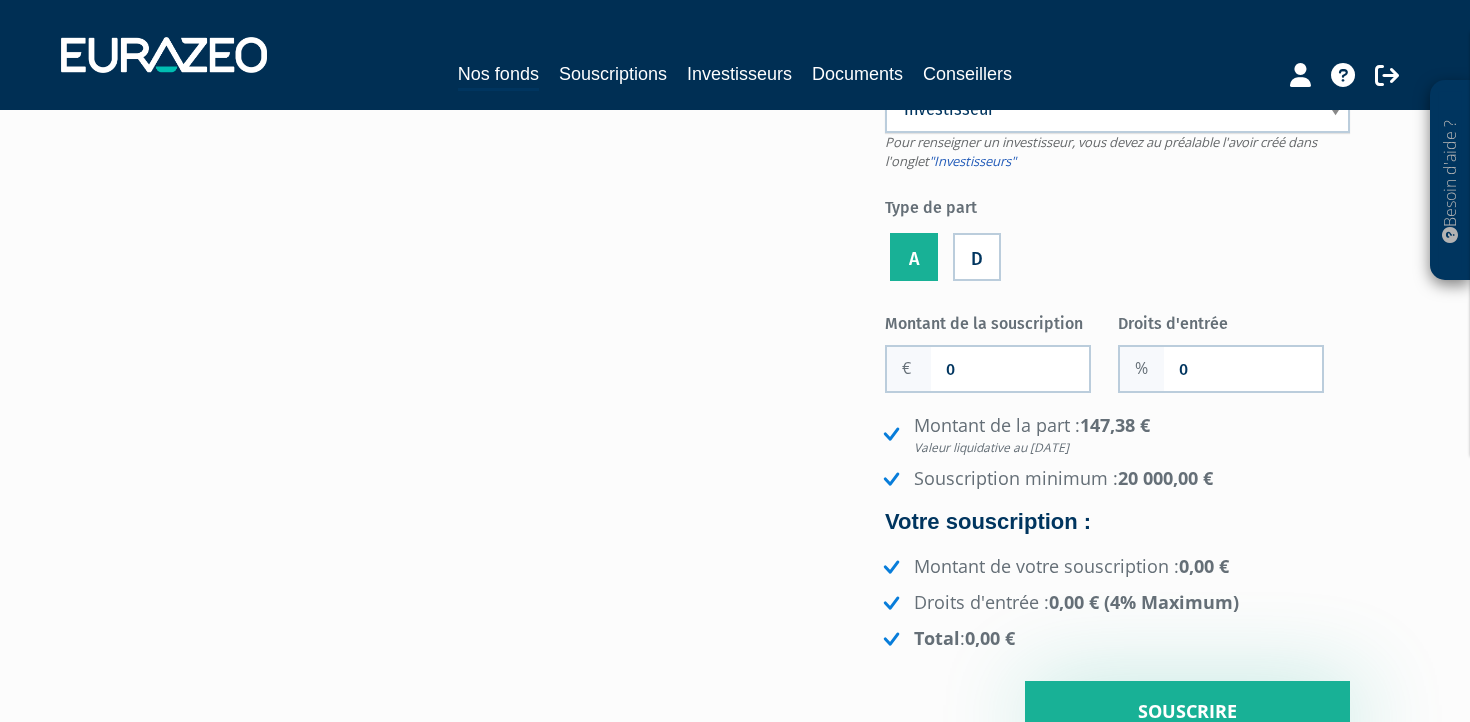 scroll, scrollTop: 0, scrollLeft: 0, axis: both 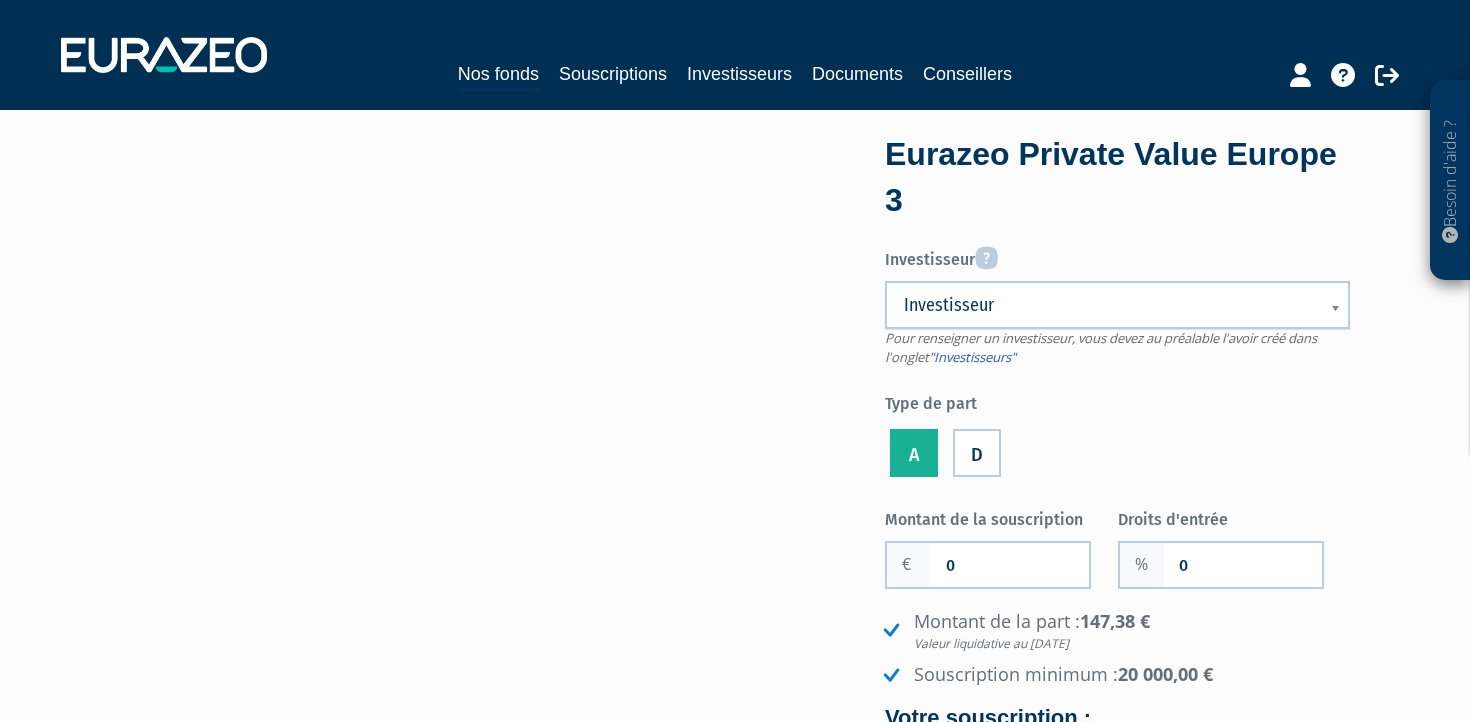 click on "Eurazeo Private Value Europe 3" at bounding box center (1117, 177) 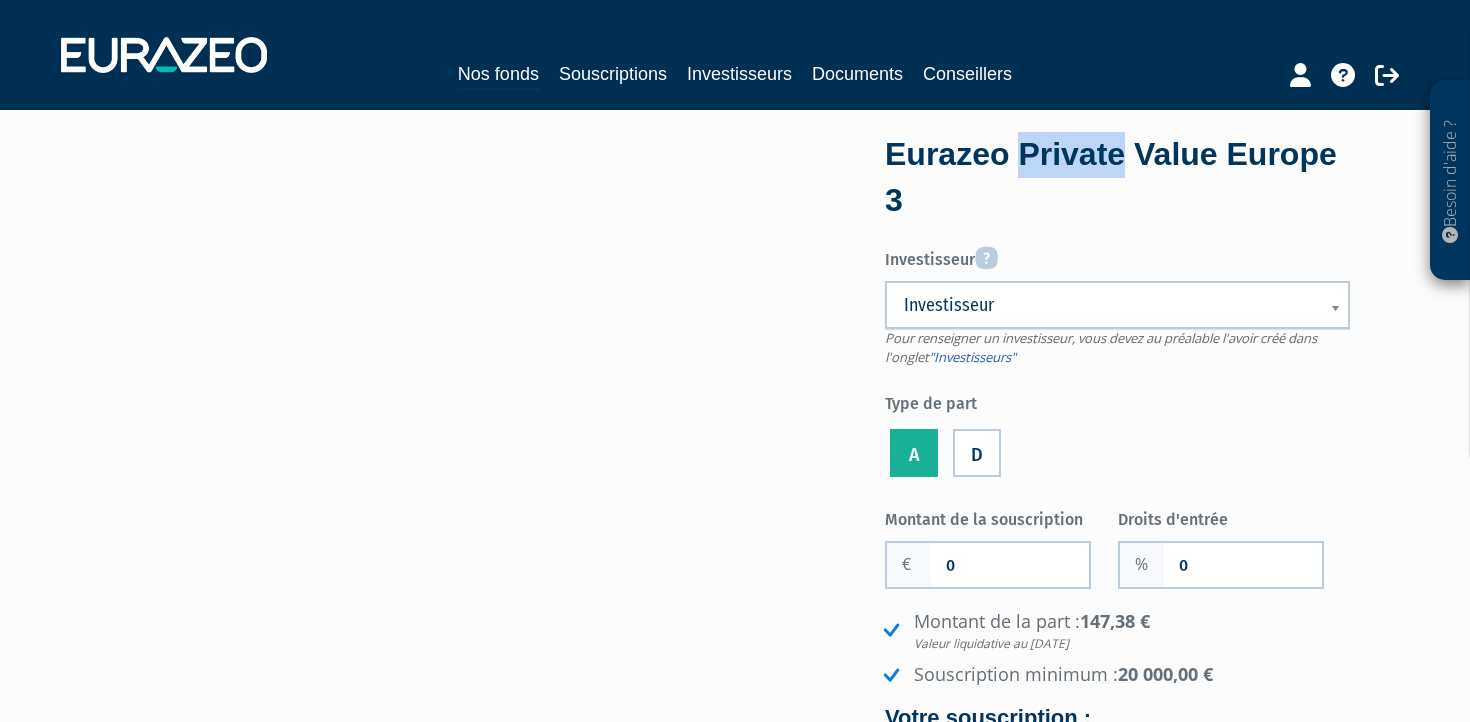 click on "Eurazeo Private Value Europe 3" at bounding box center [1117, 177] 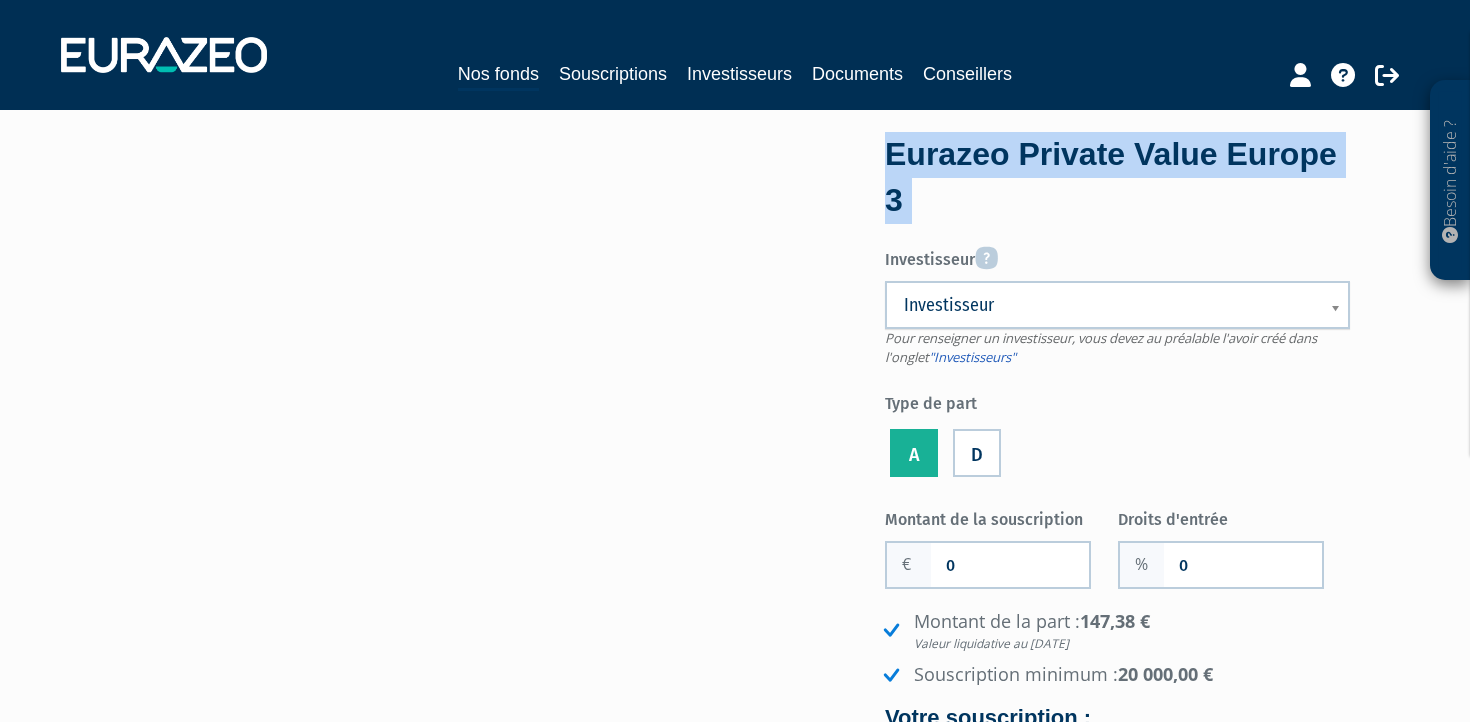 click on "Eurazeo Private Value Europe 3" at bounding box center [1117, 177] 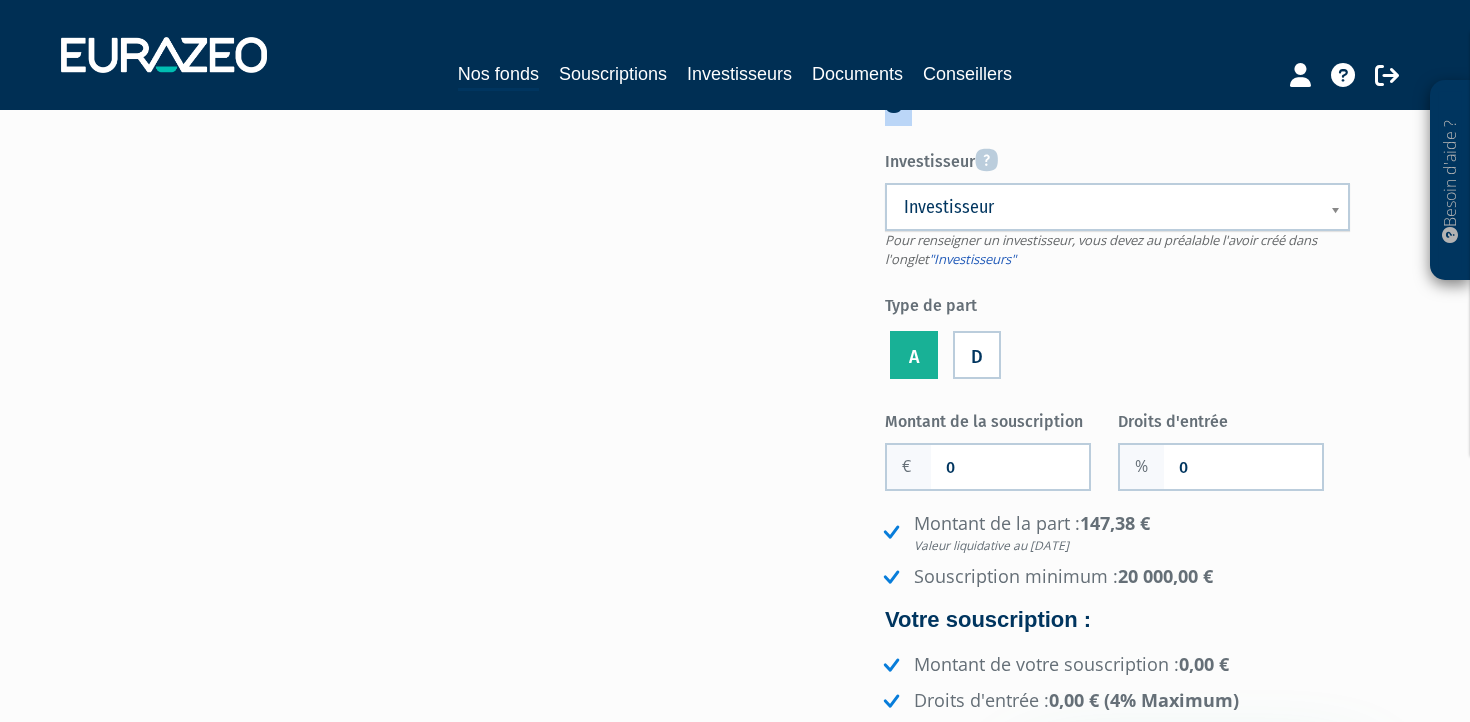 scroll, scrollTop: 87, scrollLeft: 0, axis: vertical 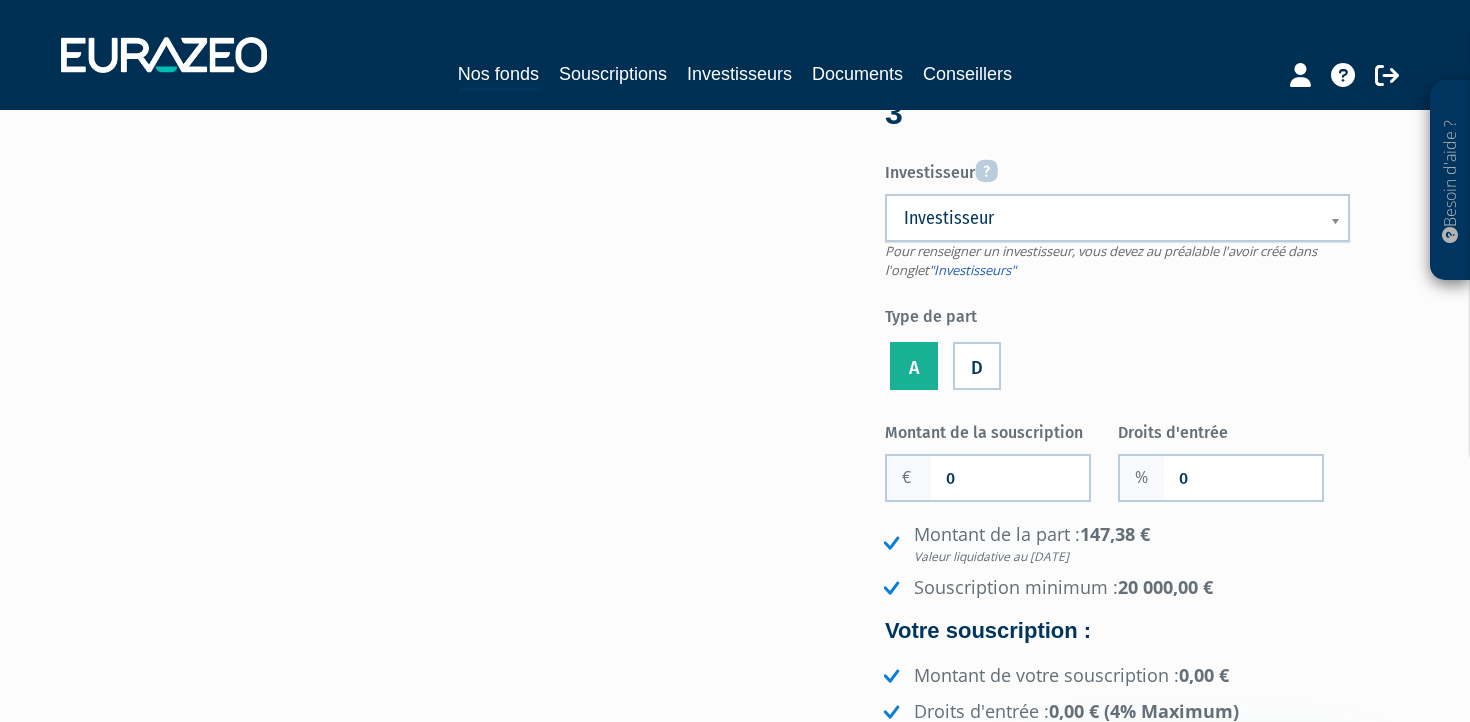 click on "0" at bounding box center (988, 478) 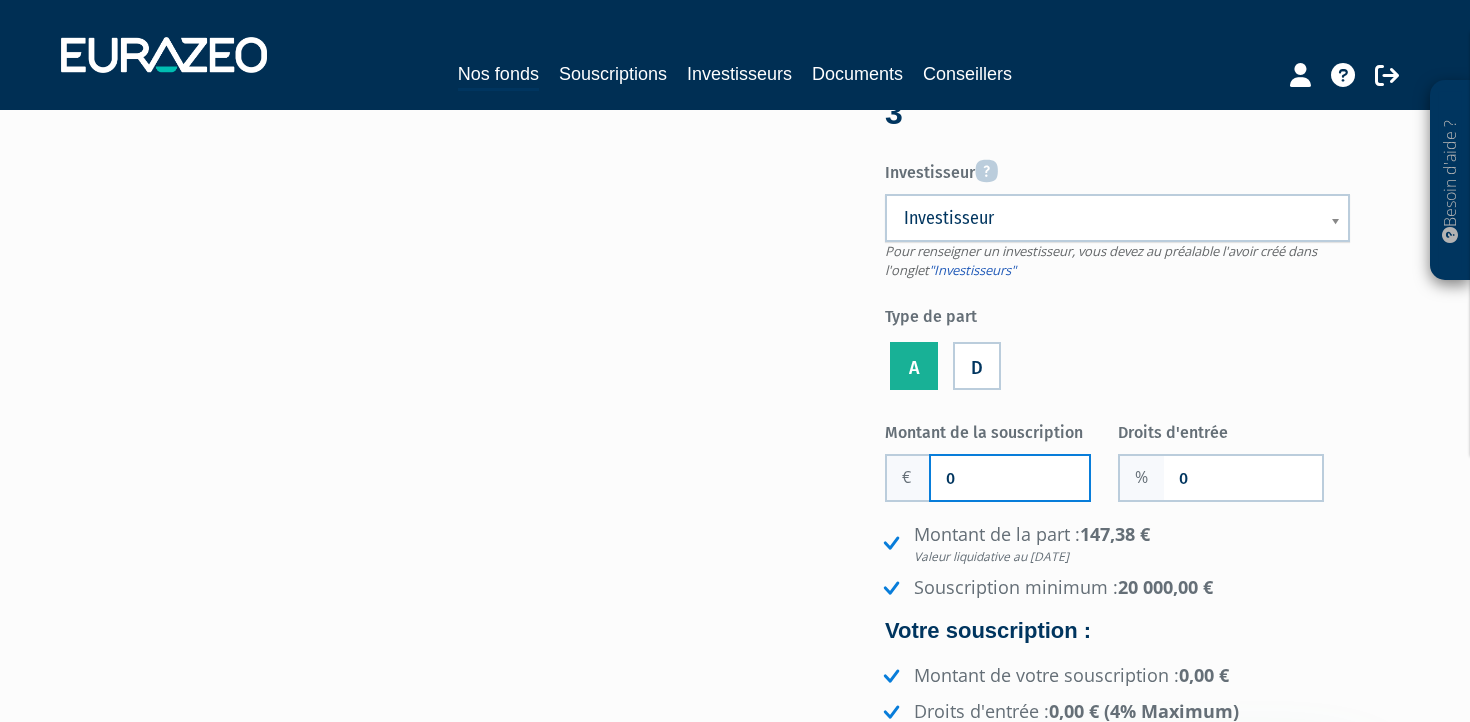 click on "0" at bounding box center (1010, 478) 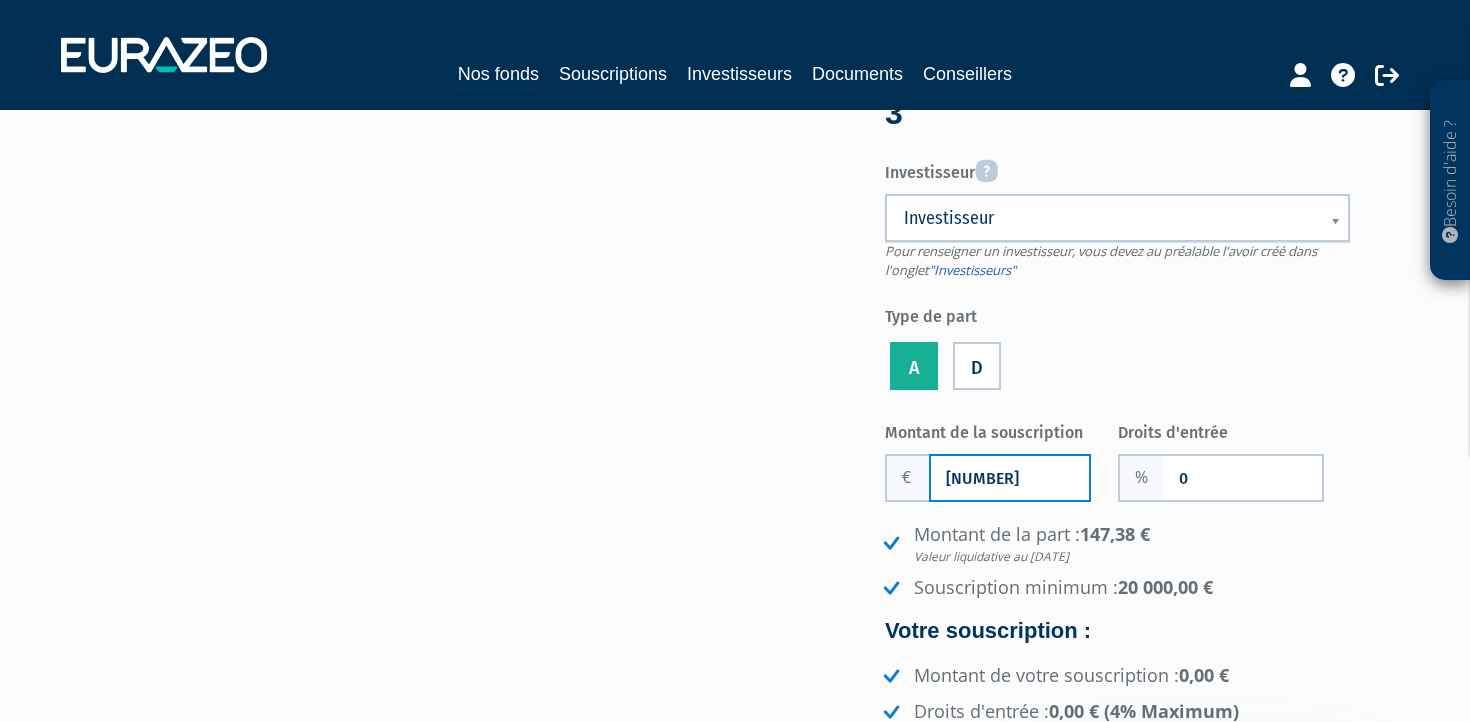 type on "[NUMBER]" 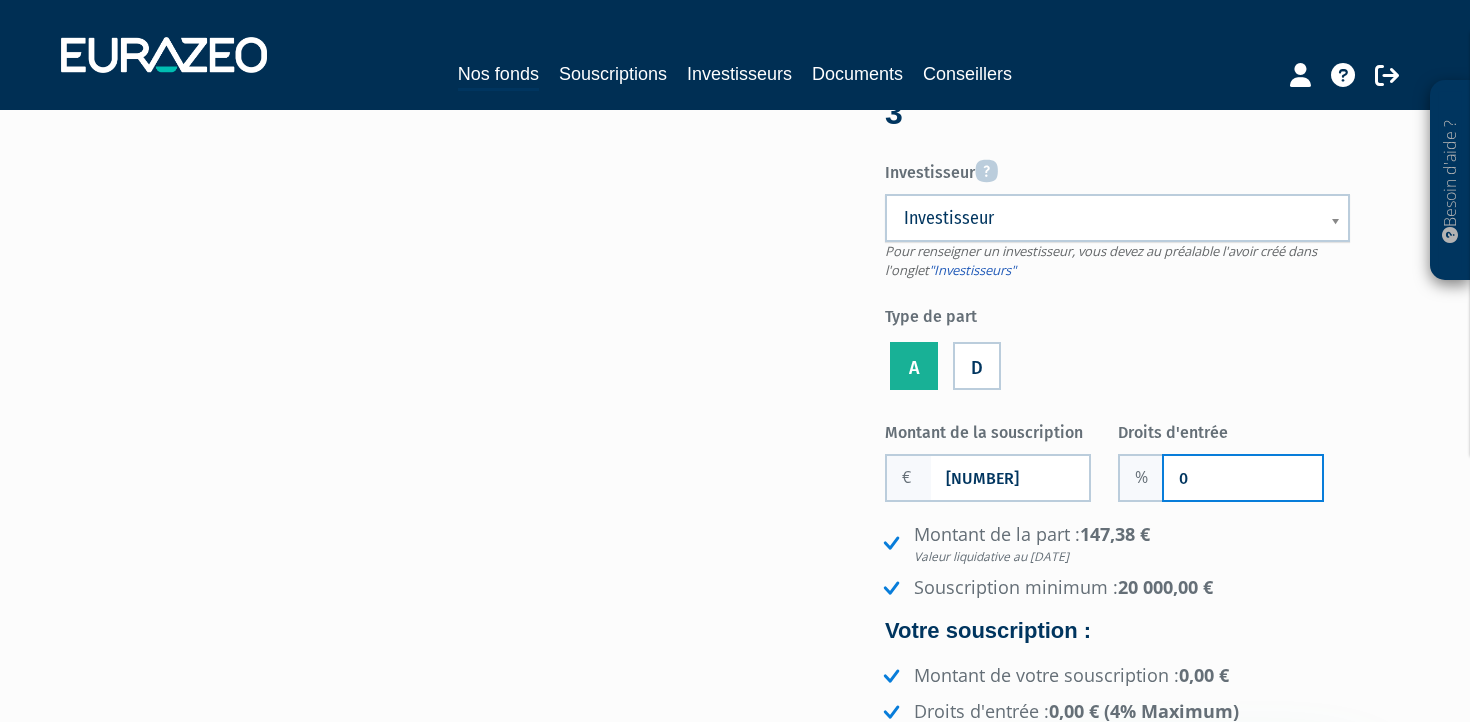 click on "0" at bounding box center (1243, 478) 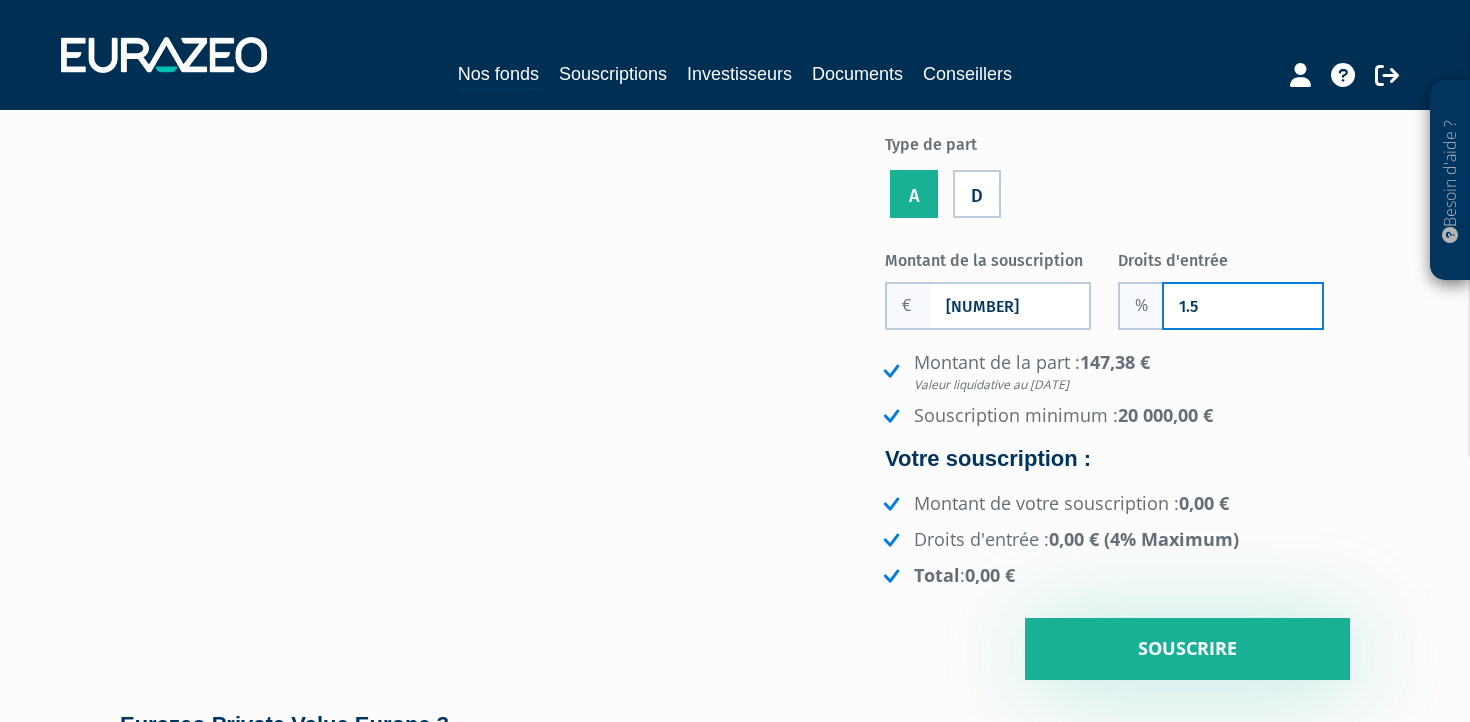 type on "0" 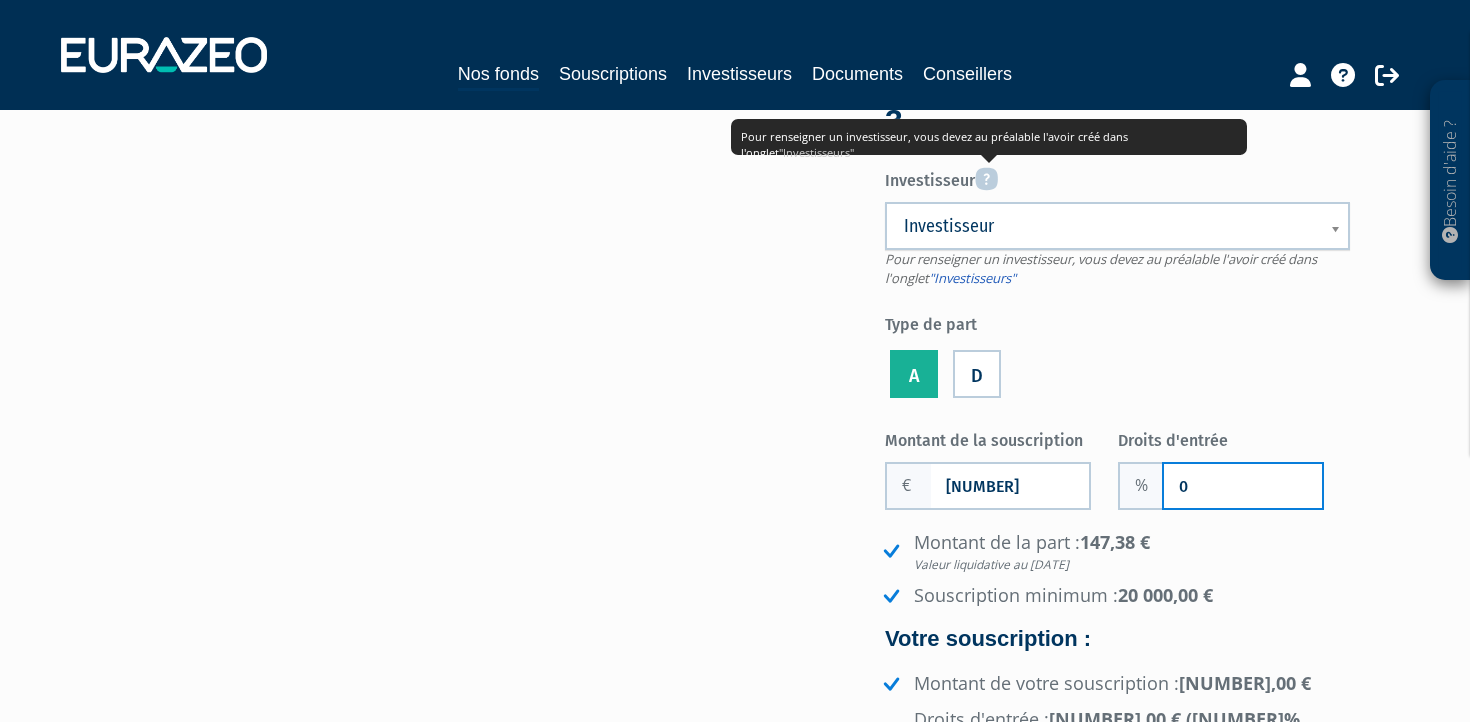scroll, scrollTop: 92, scrollLeft: 0, axis: vertical 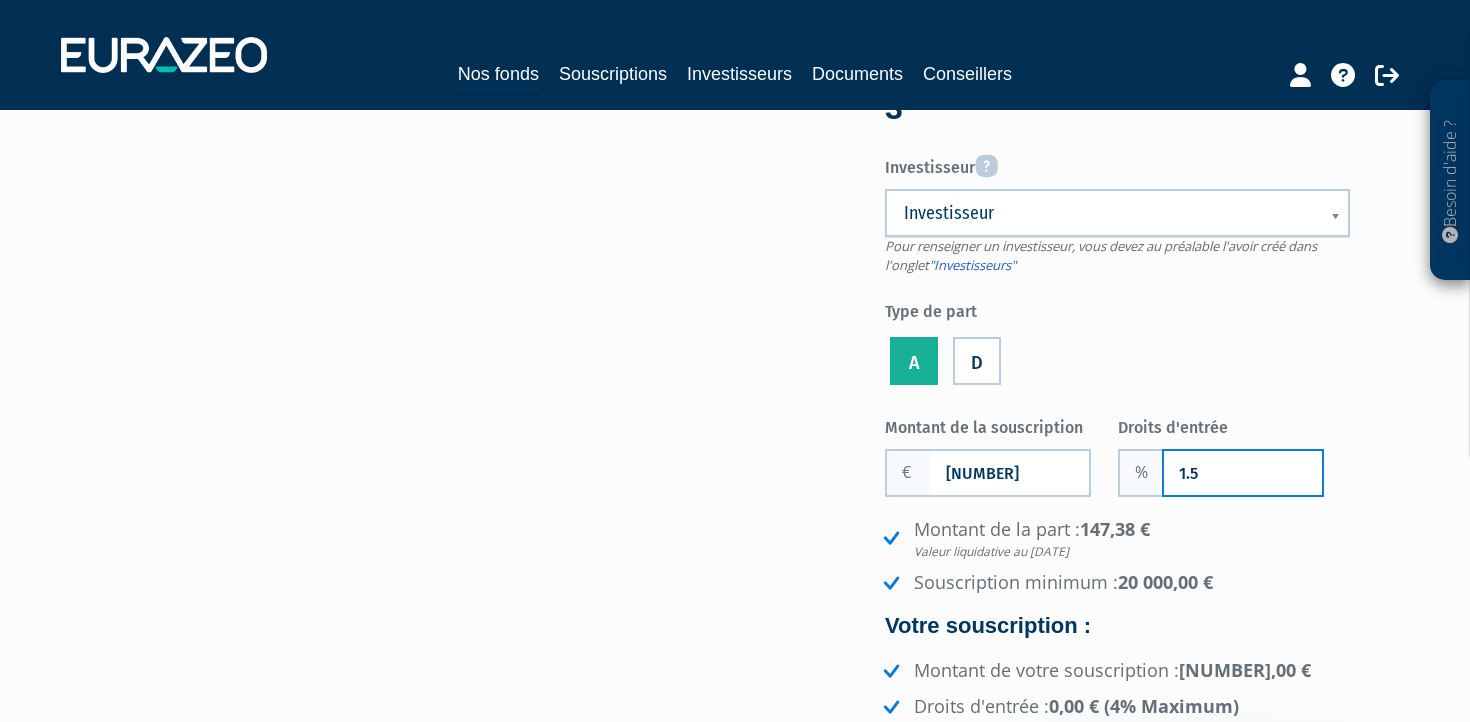 type on "1.5" 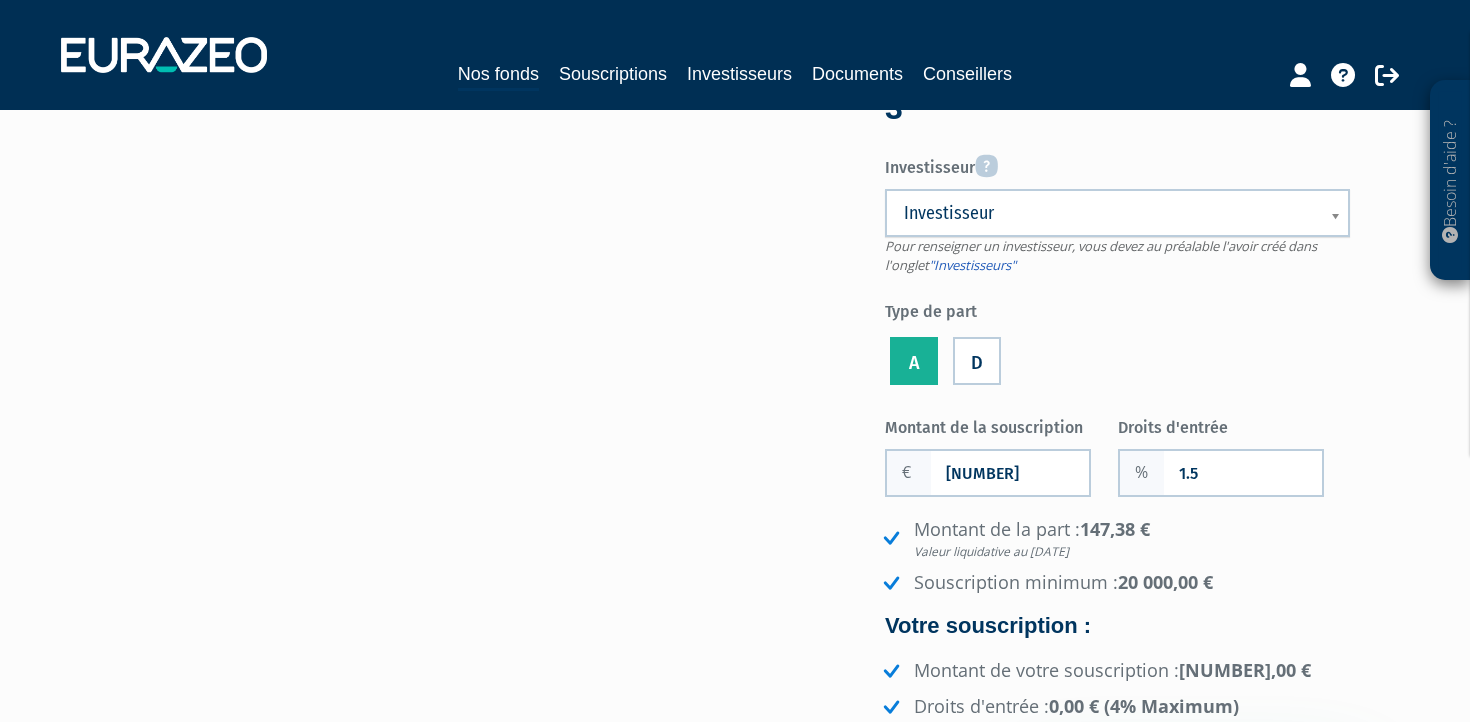 click on "Montant de la souscription
[NUMBER]
Nombre de parts
[NUMBER]
Droits d'entrée
[NUMBER]" at bounding box center (1117, 628) 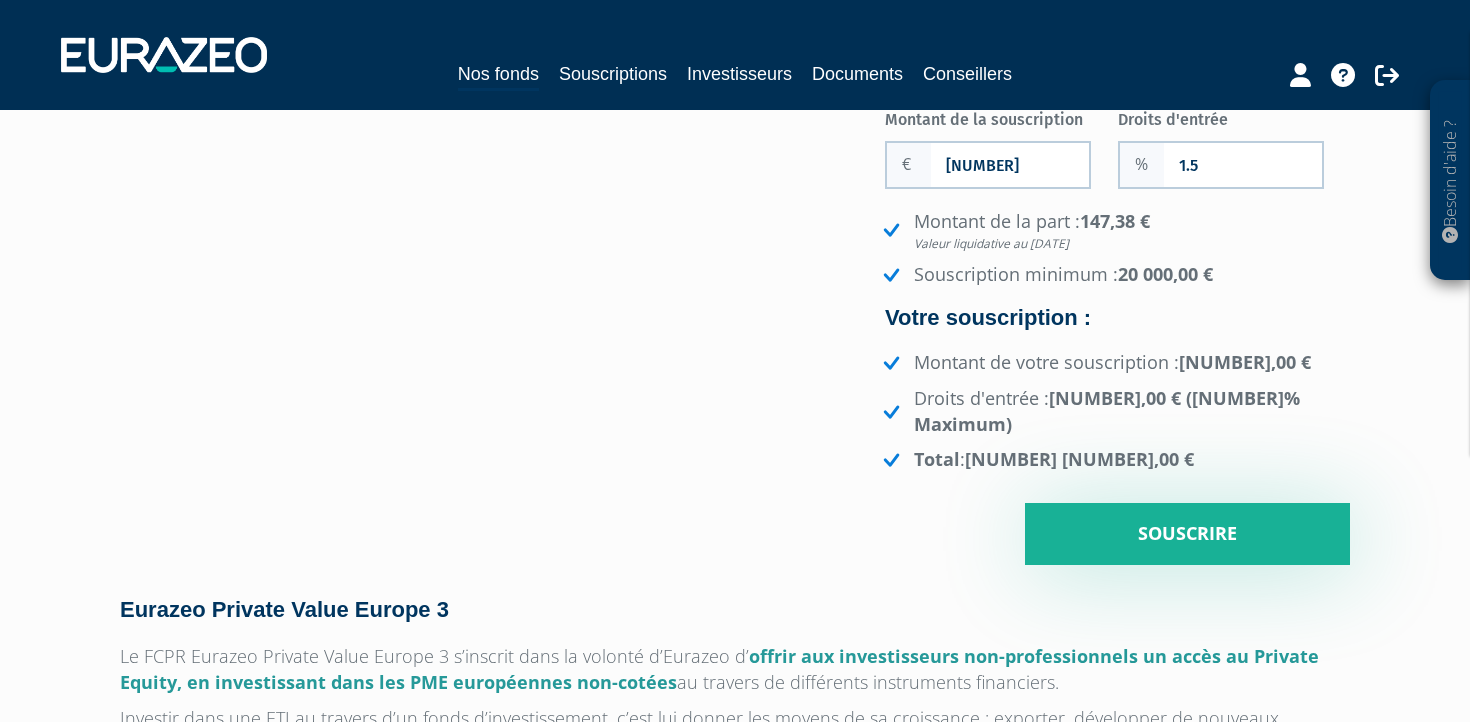 scroll, scrollTop: 443, scrollLeft: 0, axis: vertical 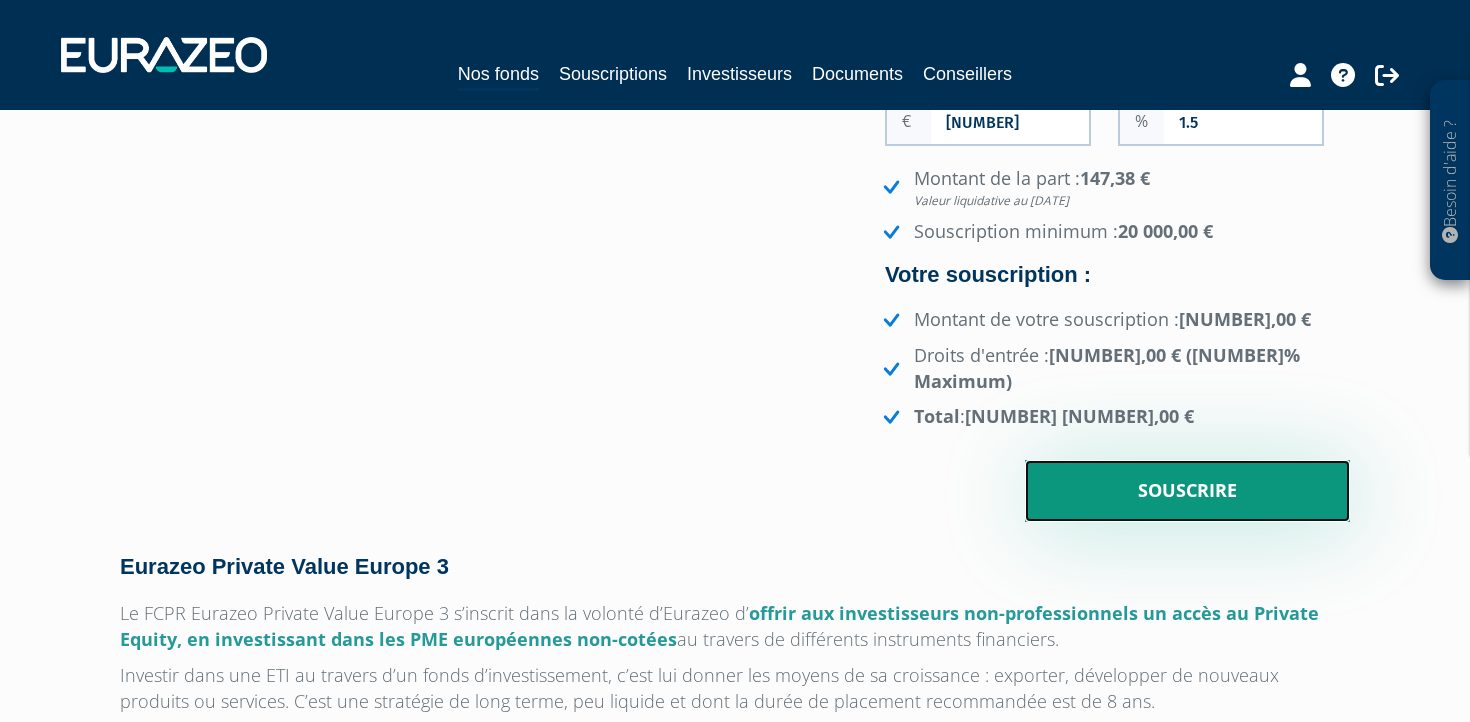 click on "Souscrire" at bounding box center [1187, 491] 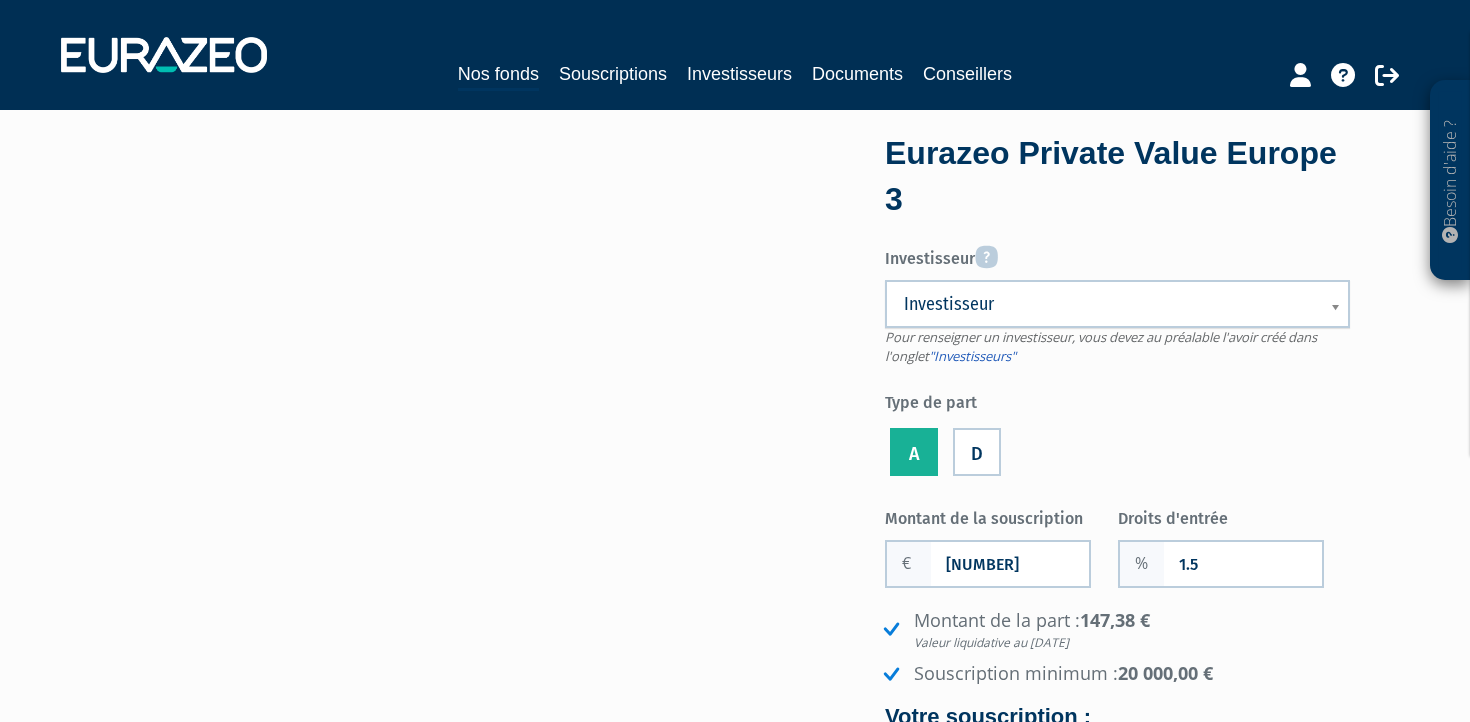 scroll, scrollTop: 0, scrollLeft: 0, axis: both 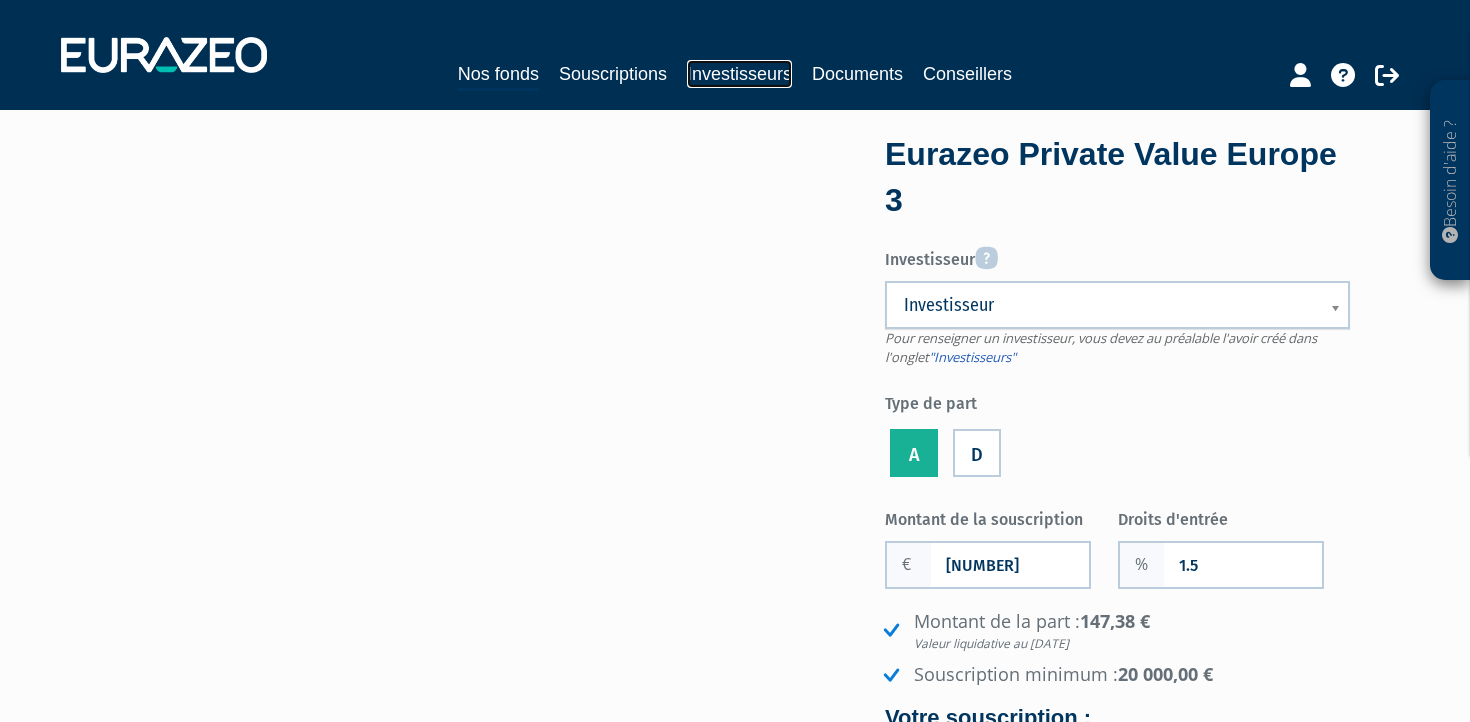 click on "Investisseurs" at bounding box center (739, 74) 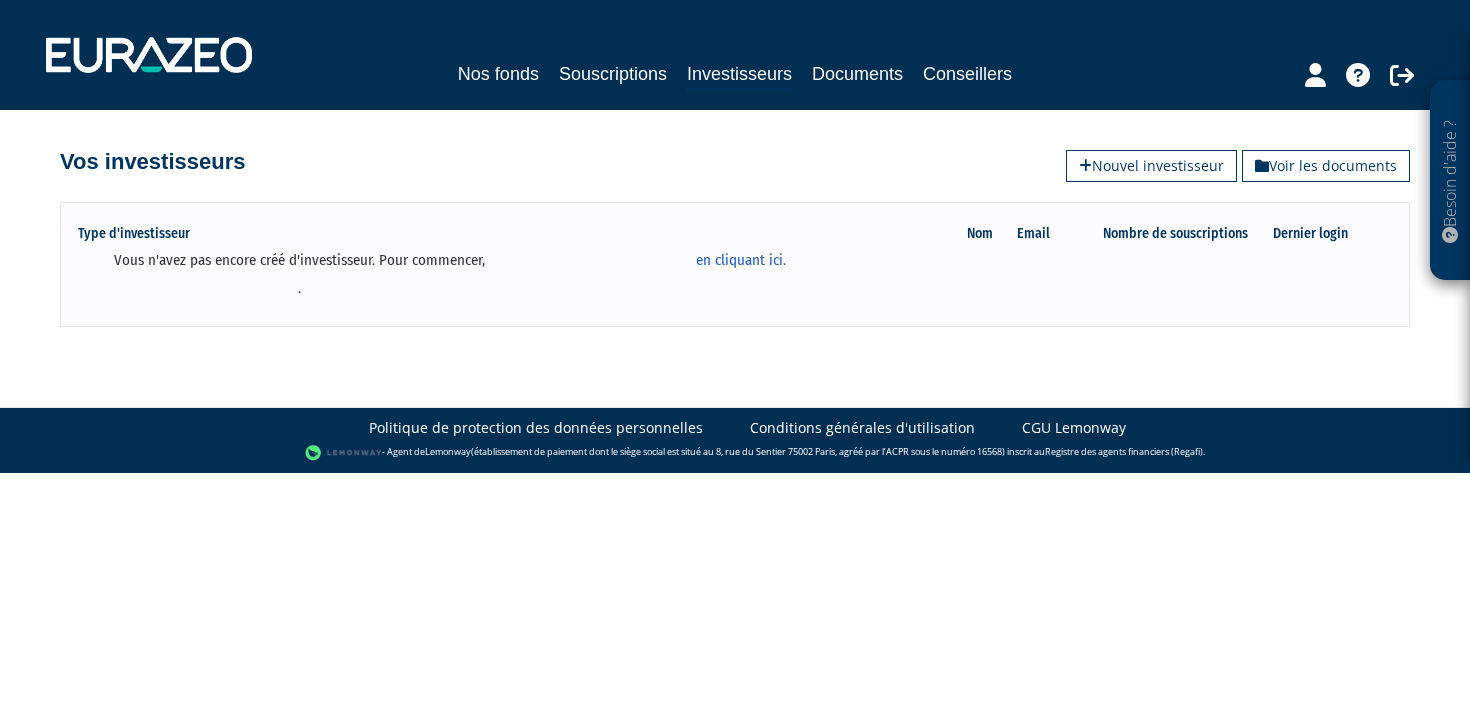 scroll, scrollTop: 0, scrollLeft: 0, axis: both 